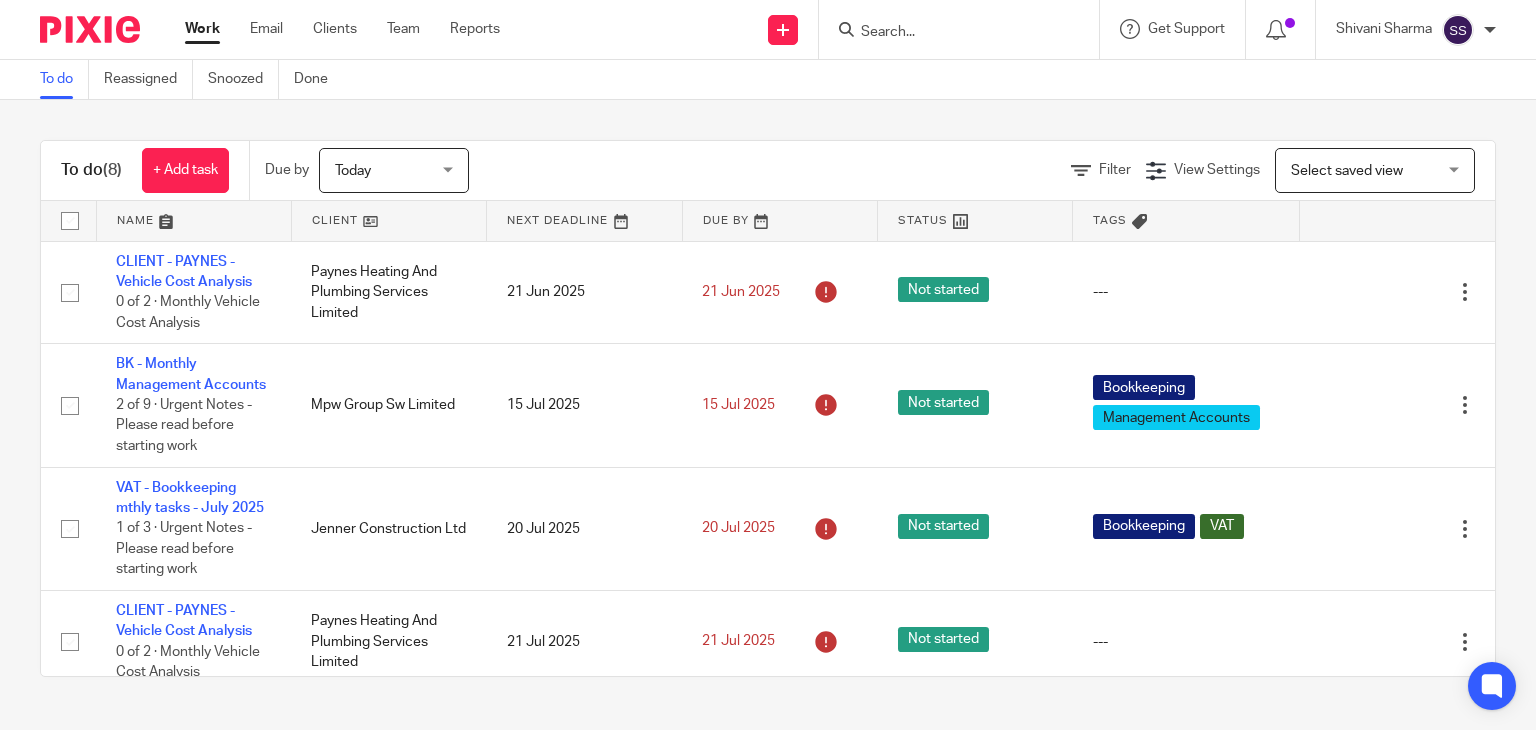 scroll, scrollTop: 0, scrollLeft: 0, axis: both 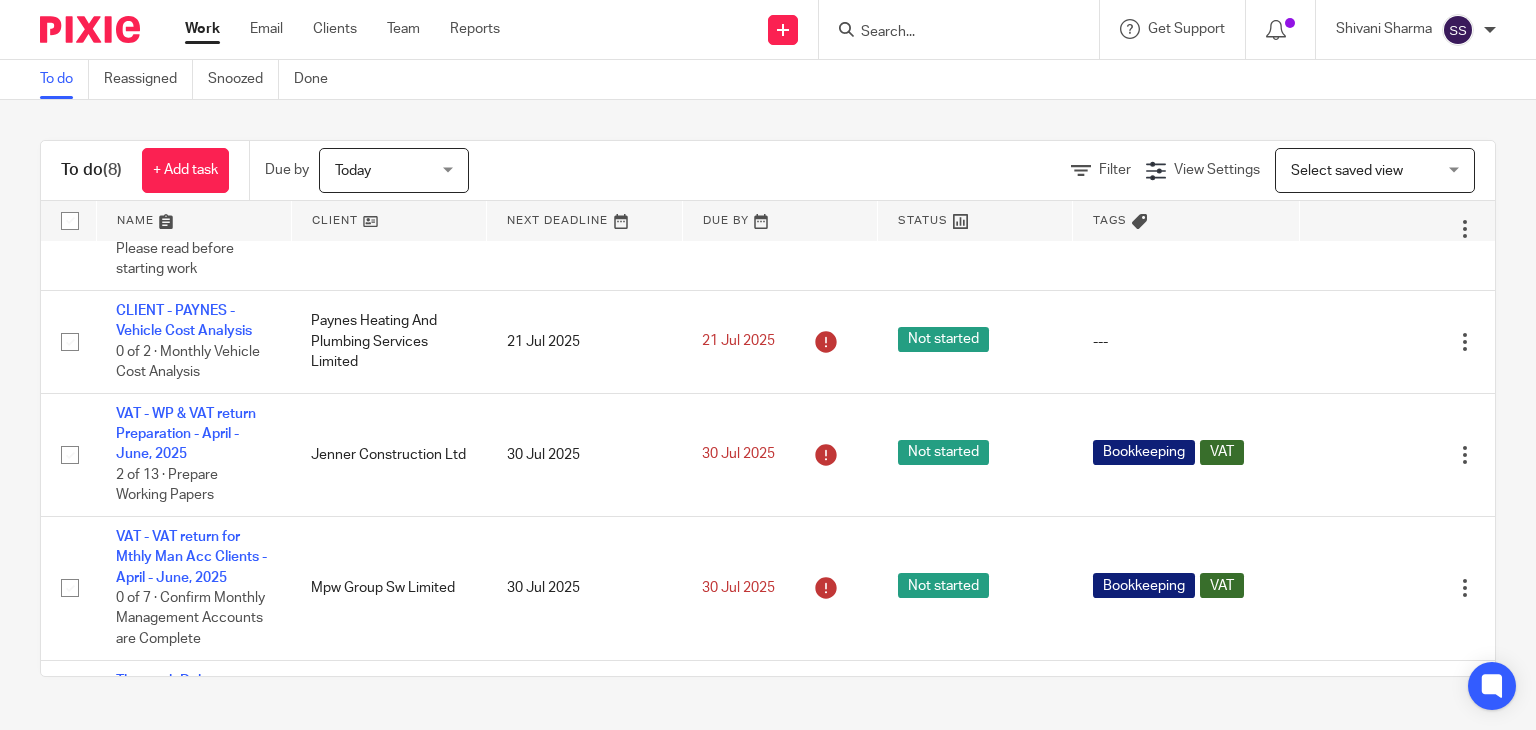 click at bounding box center (949, 33) 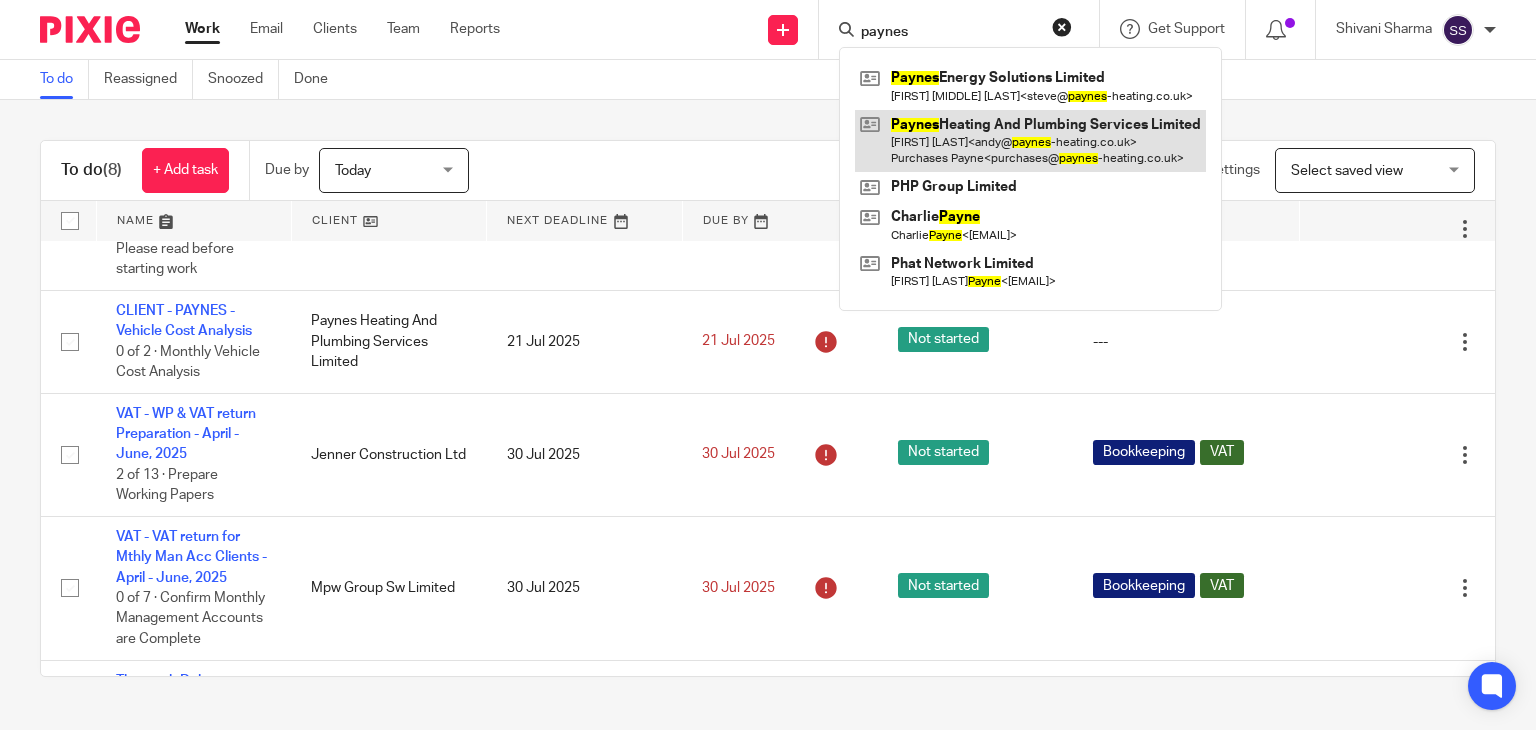 type on "paynes" 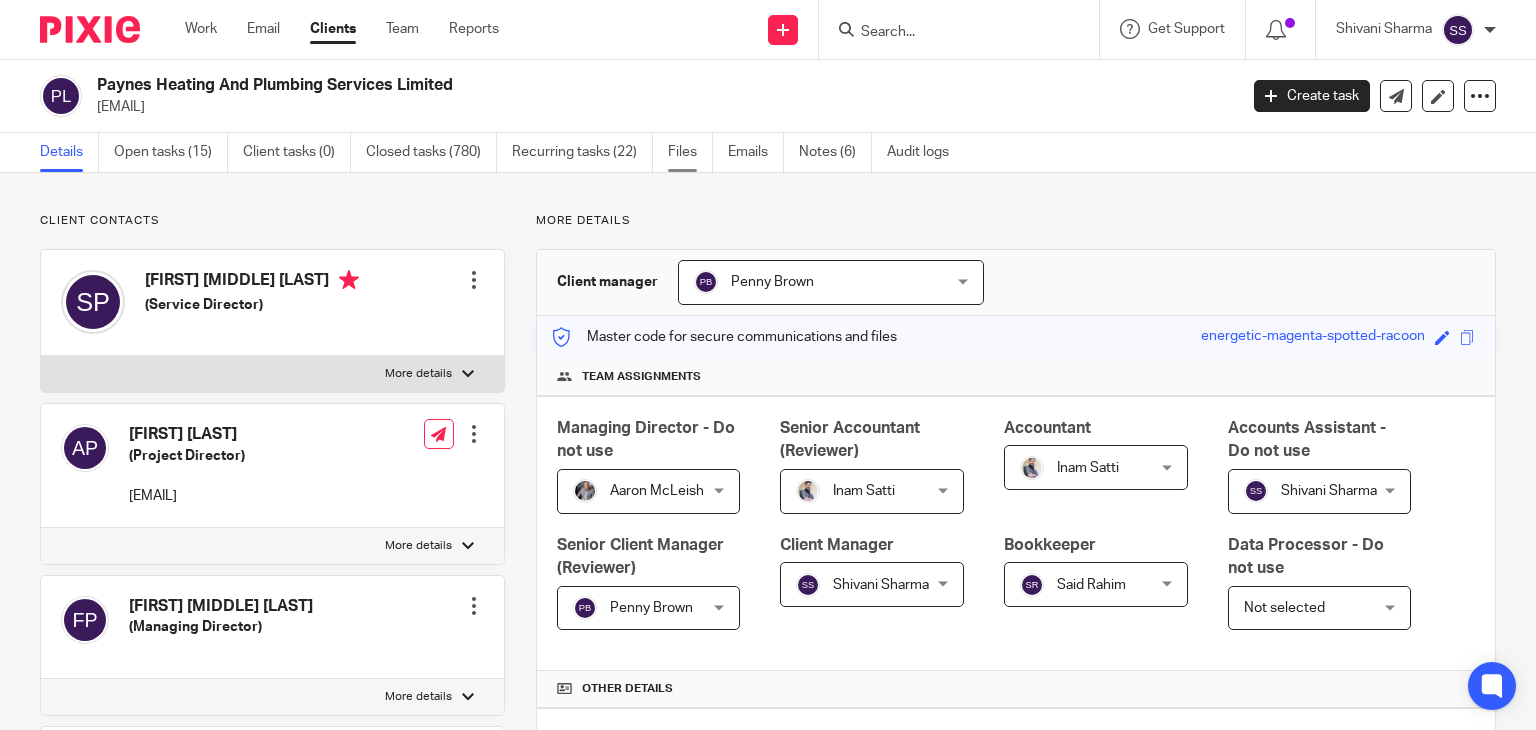 scroll, scrollTop: 0, scrollLeft: 0, axis: both 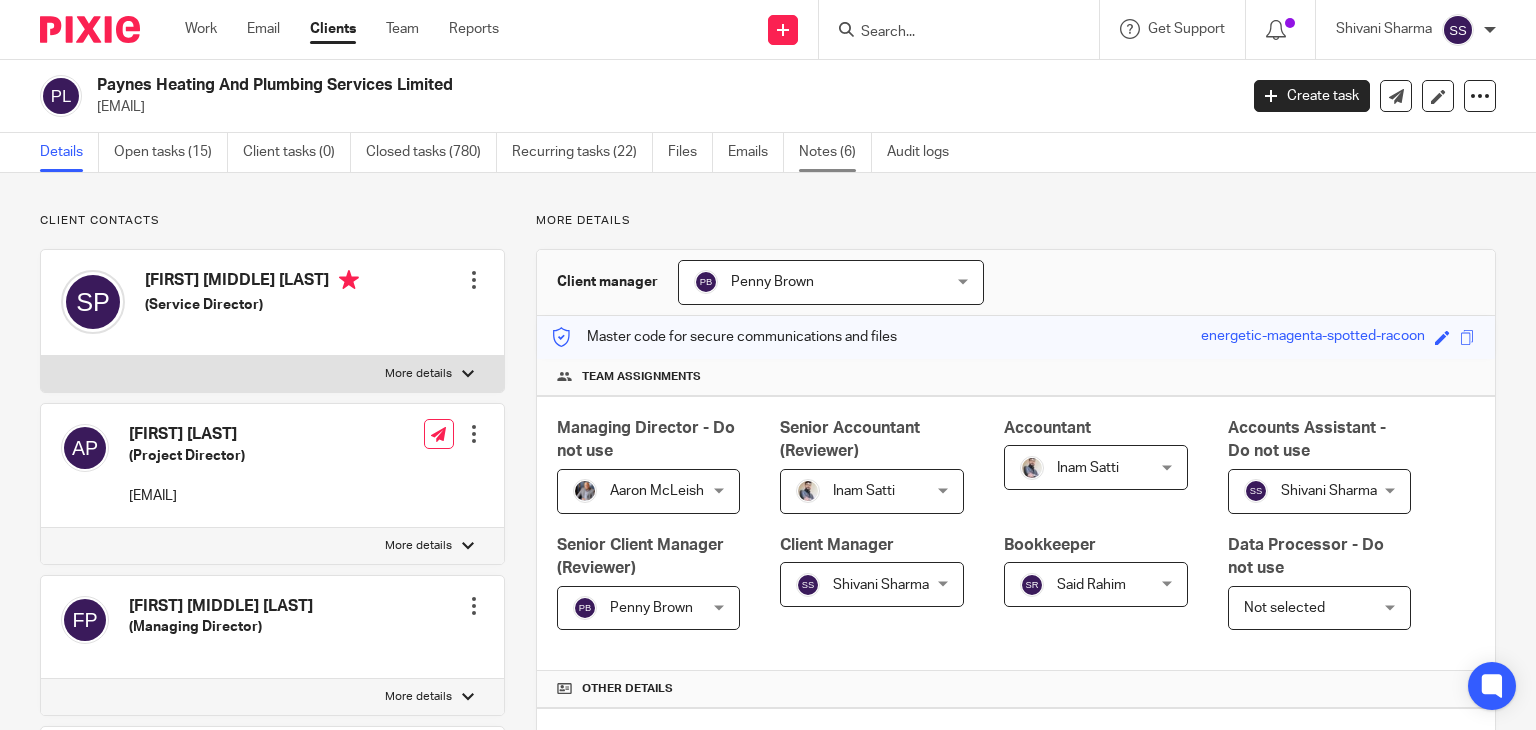 click on "Notes (6)" at bounding box center [835, 152] 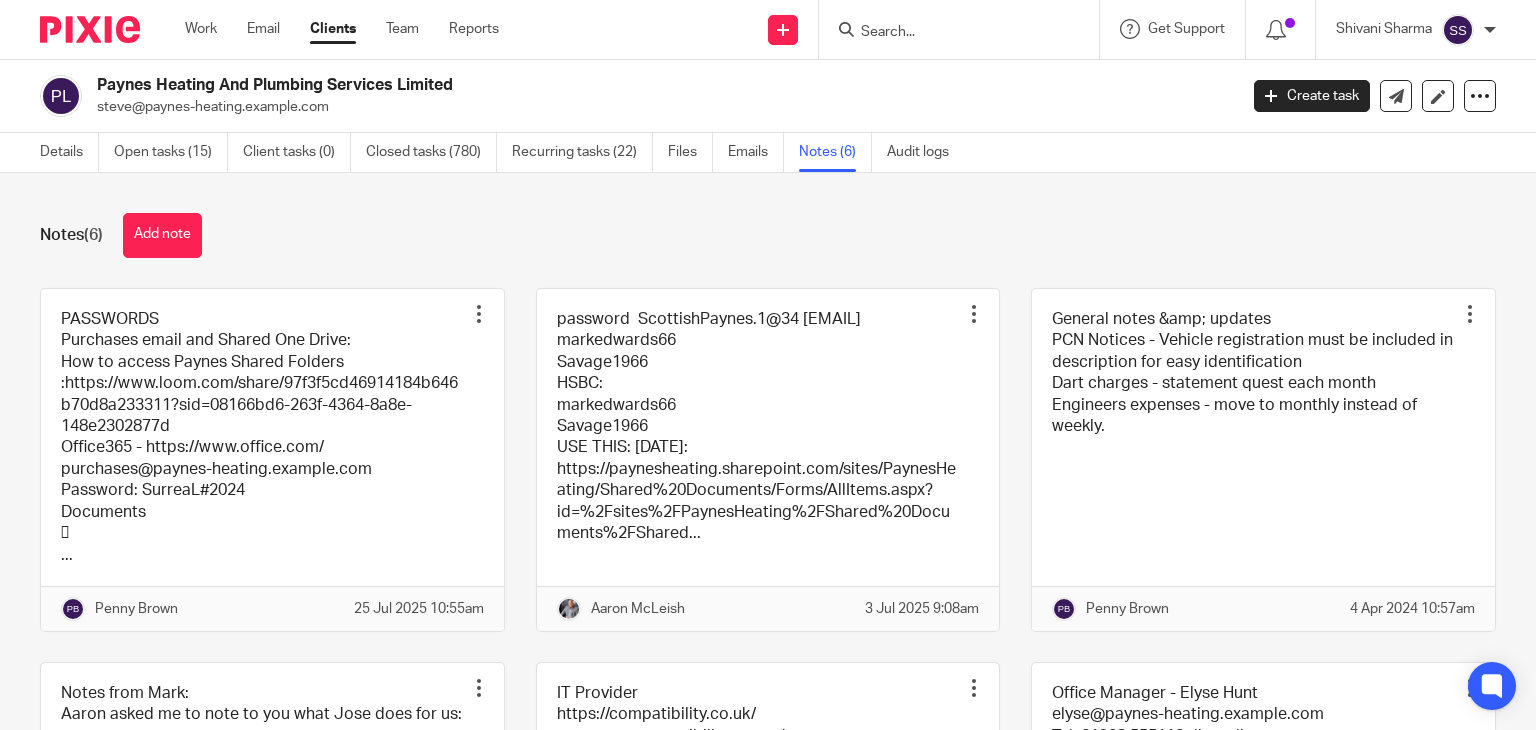 scroll, scrollTop: 0, scrollLeft: 0, axis: both 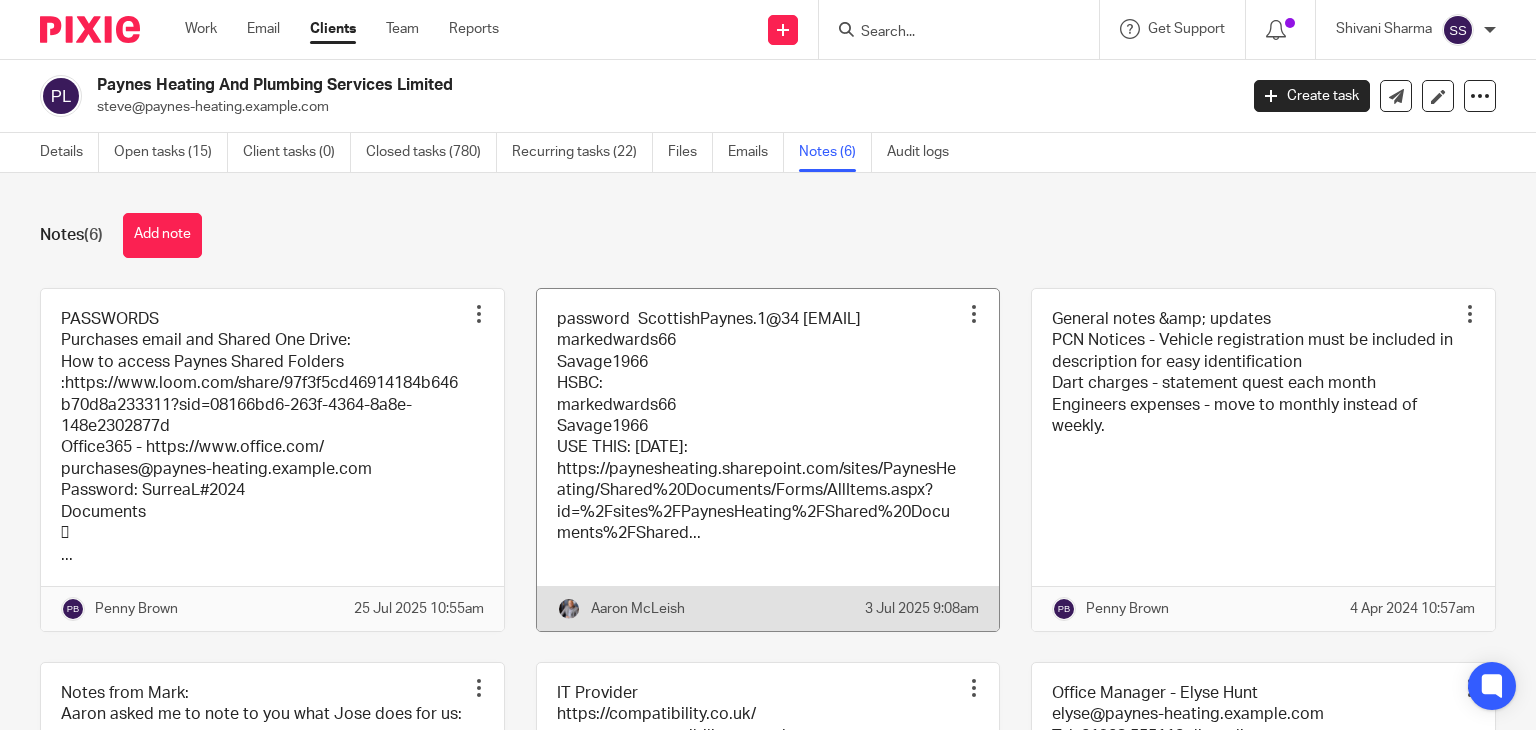 click at bounding box center (768, 460) 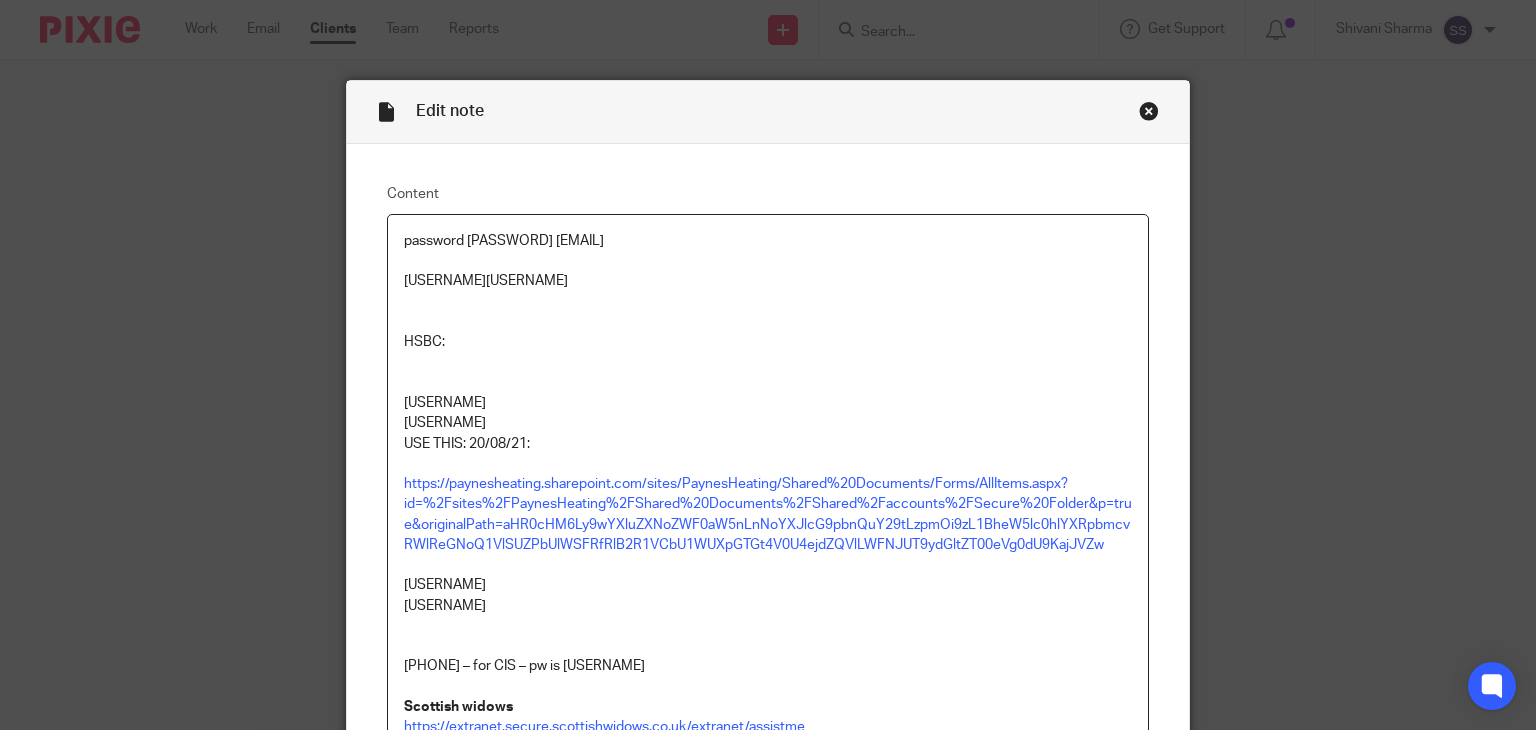 scroll, scrollTop: 0, scrollLeft: 0, axis: both 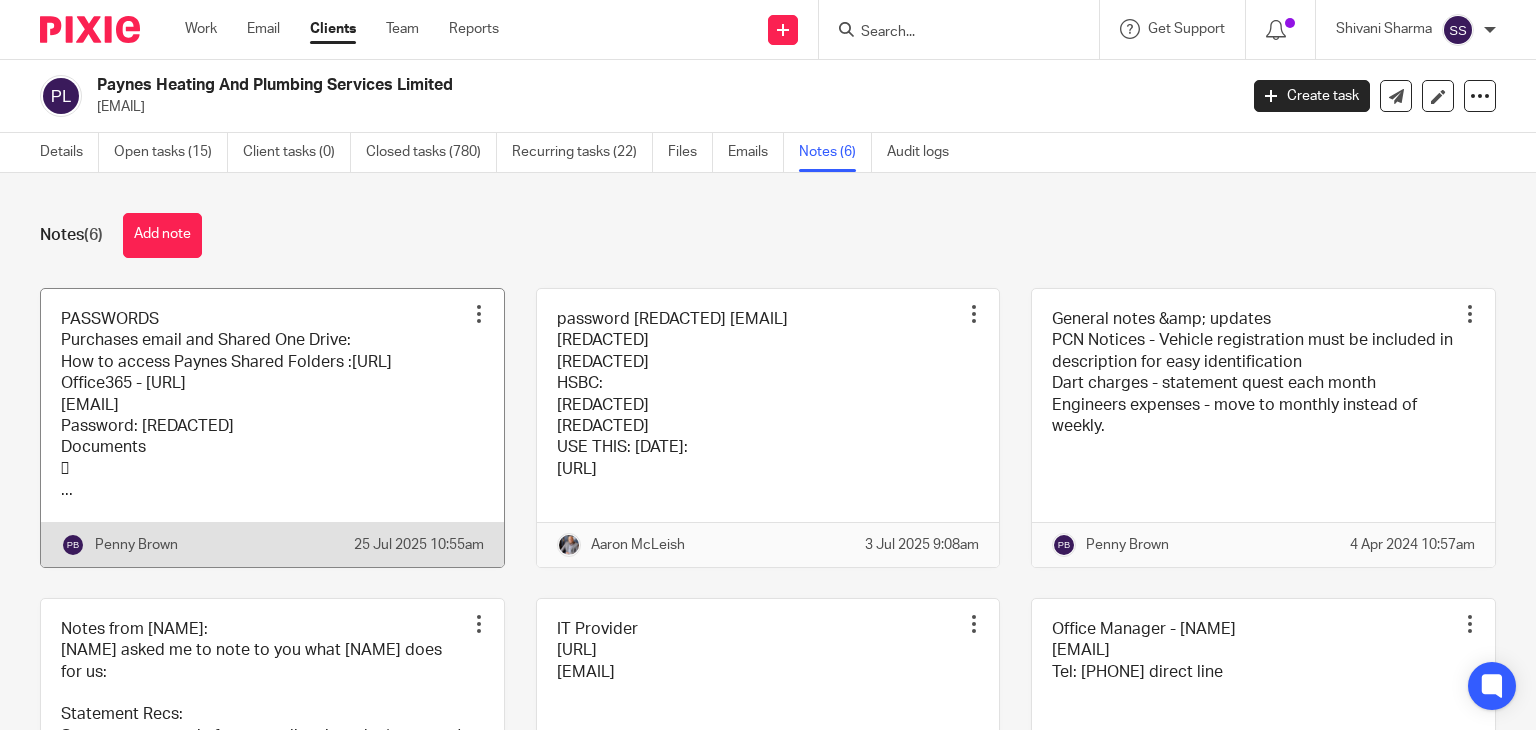 click at bounding box center [272, 428] 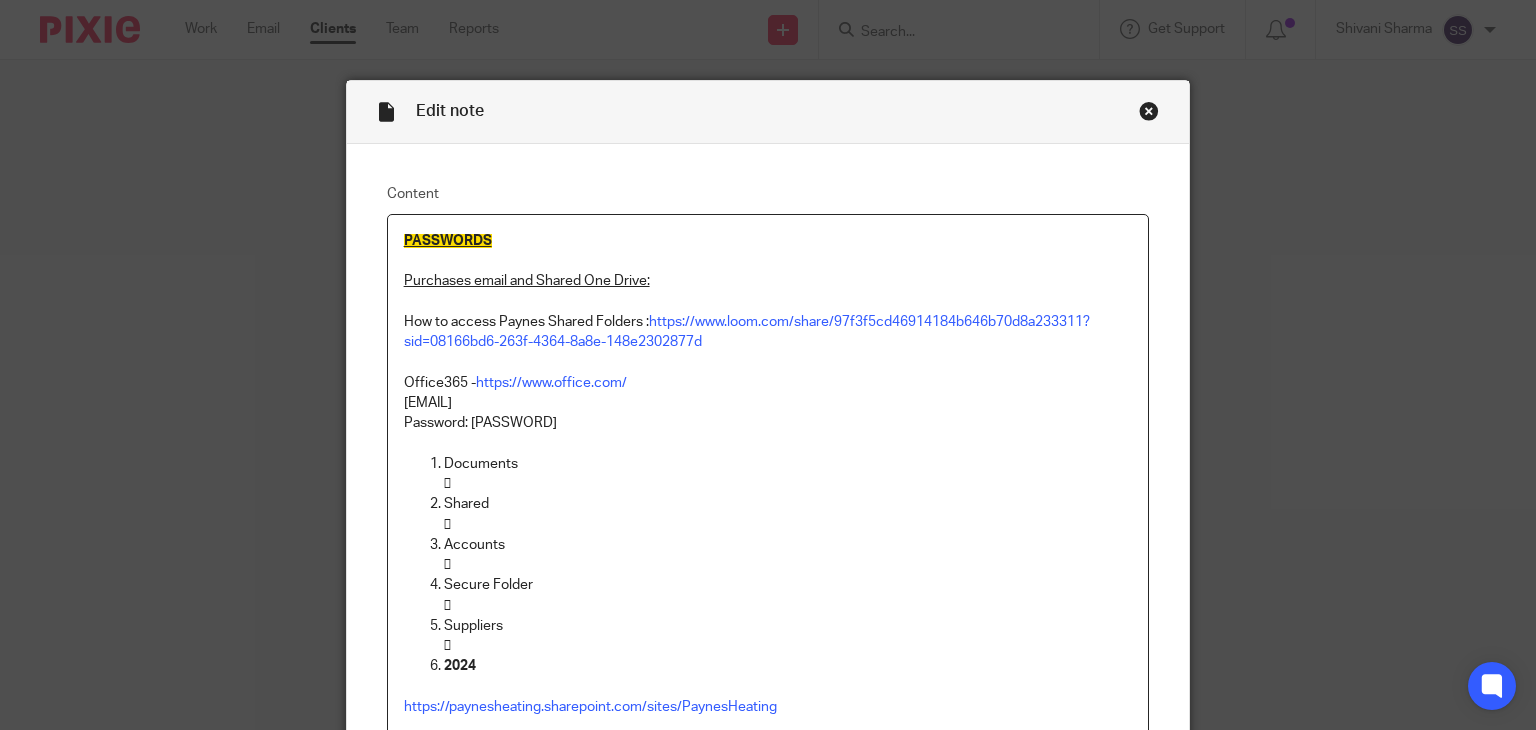scroll, scrollTop: 0, scrollLeft: 0, axis: both 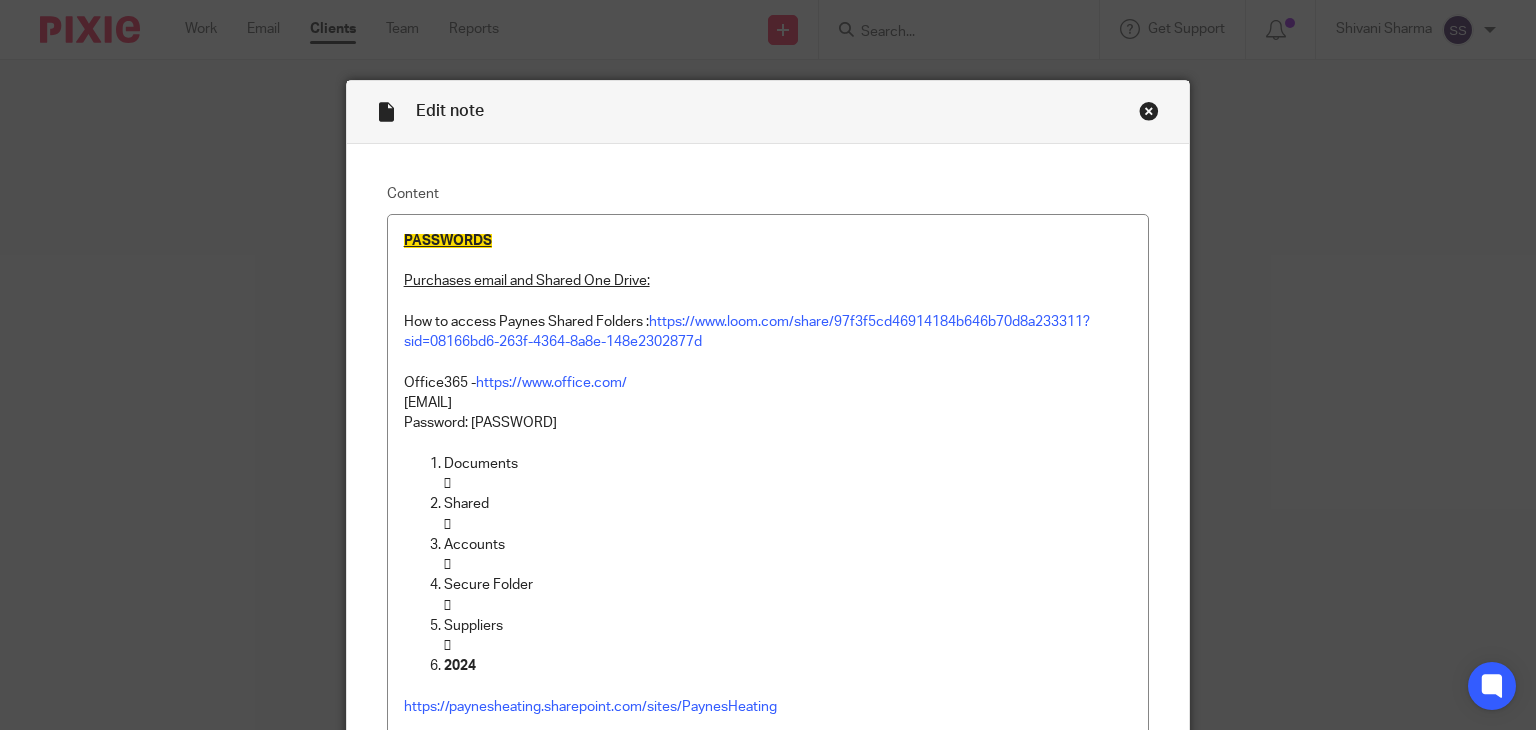 click at bounding box center [1149, 111] 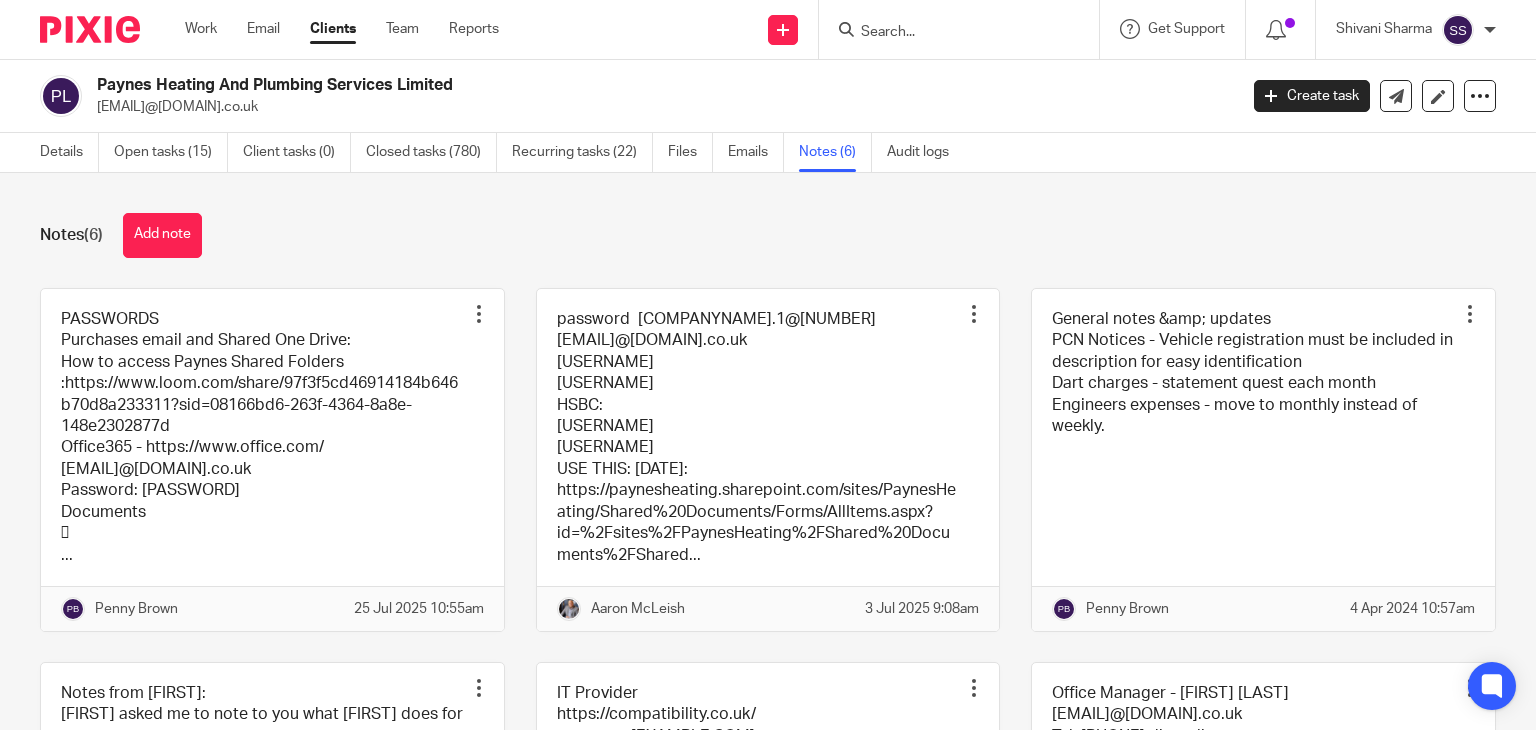 scroll, scrollTop: 0, scrollLeft: 0, axis: both 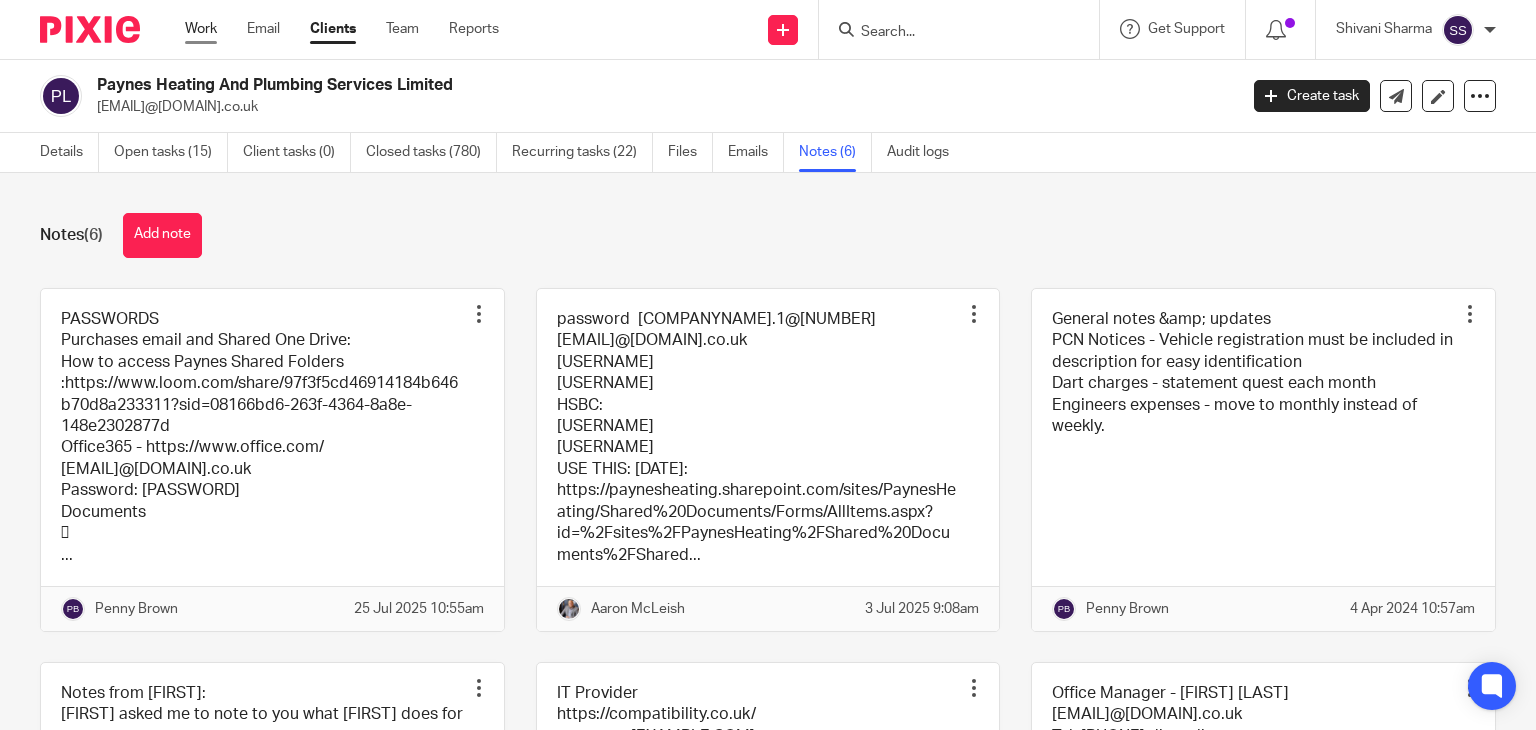click on "Work" at bounding box center [201, 29] 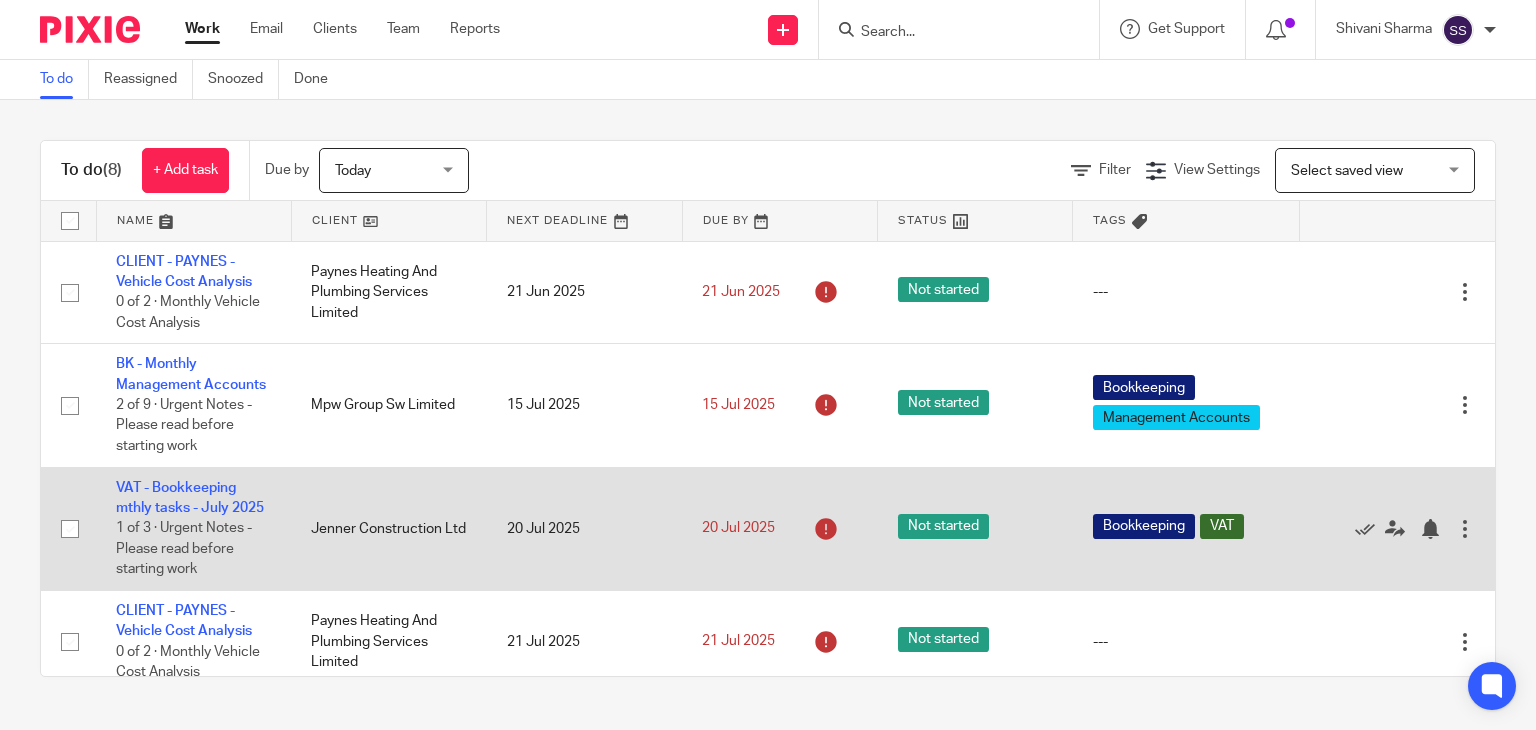 scroll, scrollTop: 0, scrollLeft: 0, axis: both 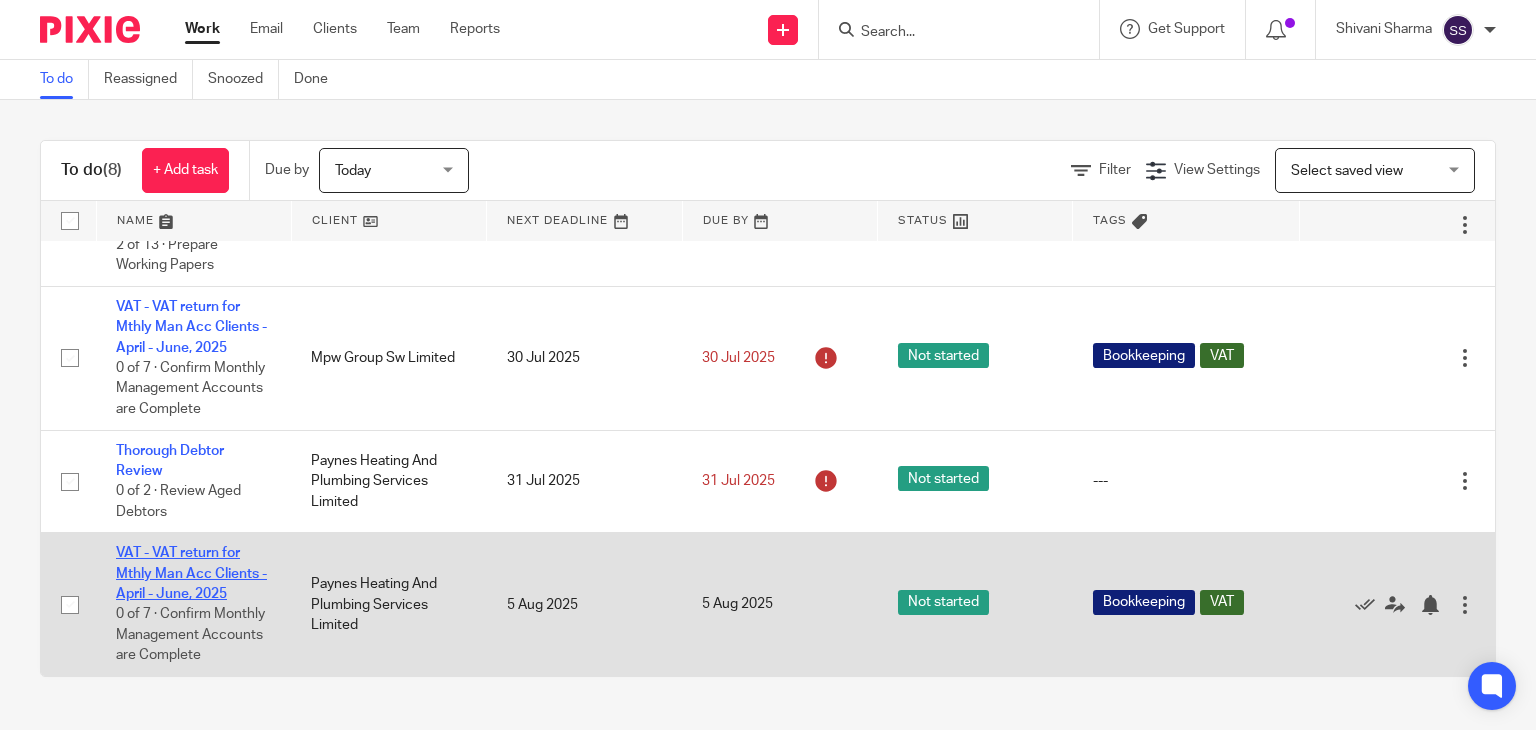 click on "VAT - VAT return for Mthly Man Acc Clients - April - June, 2025" at bounding box center [191, 573] 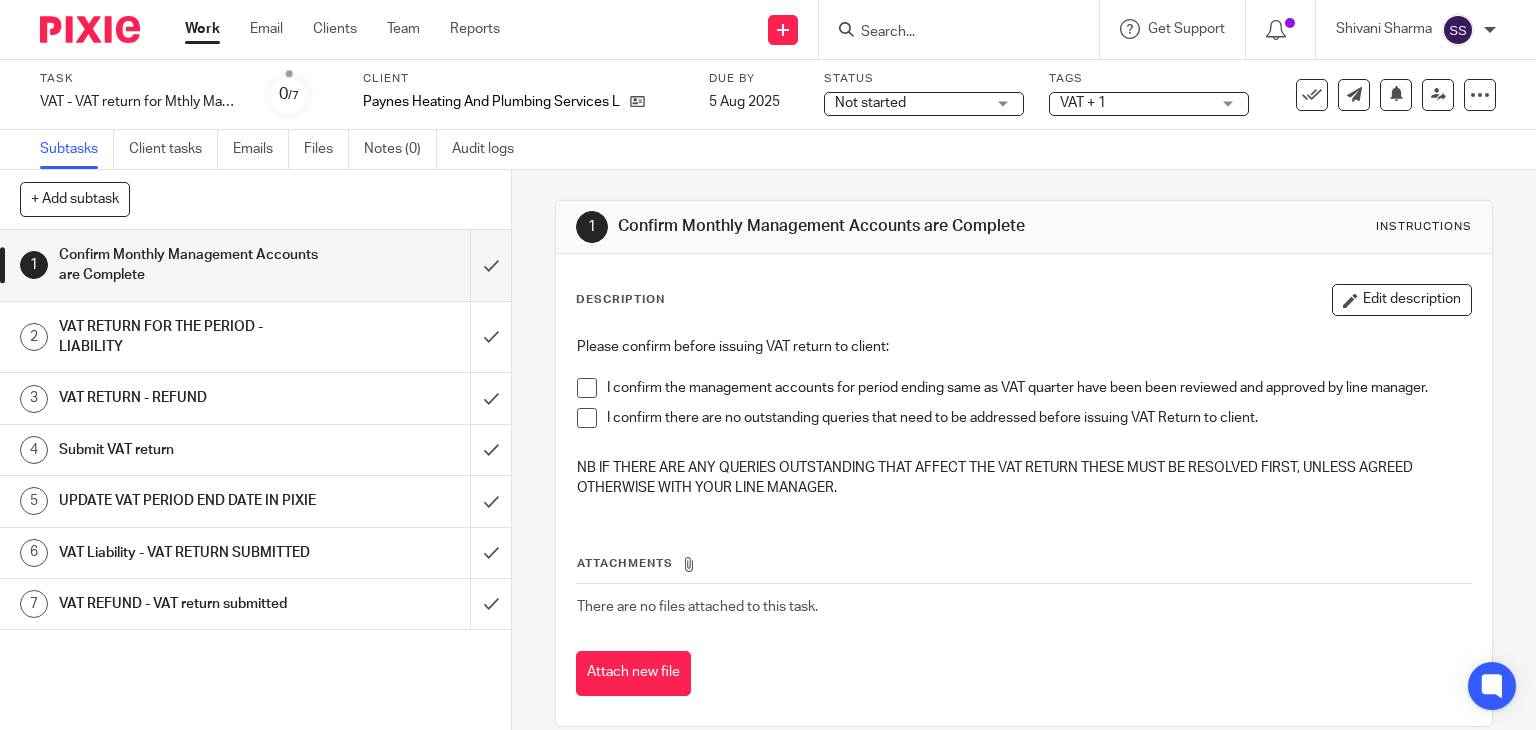 scroll, scrollTop: 0, scrollLeft: 0, axis: both 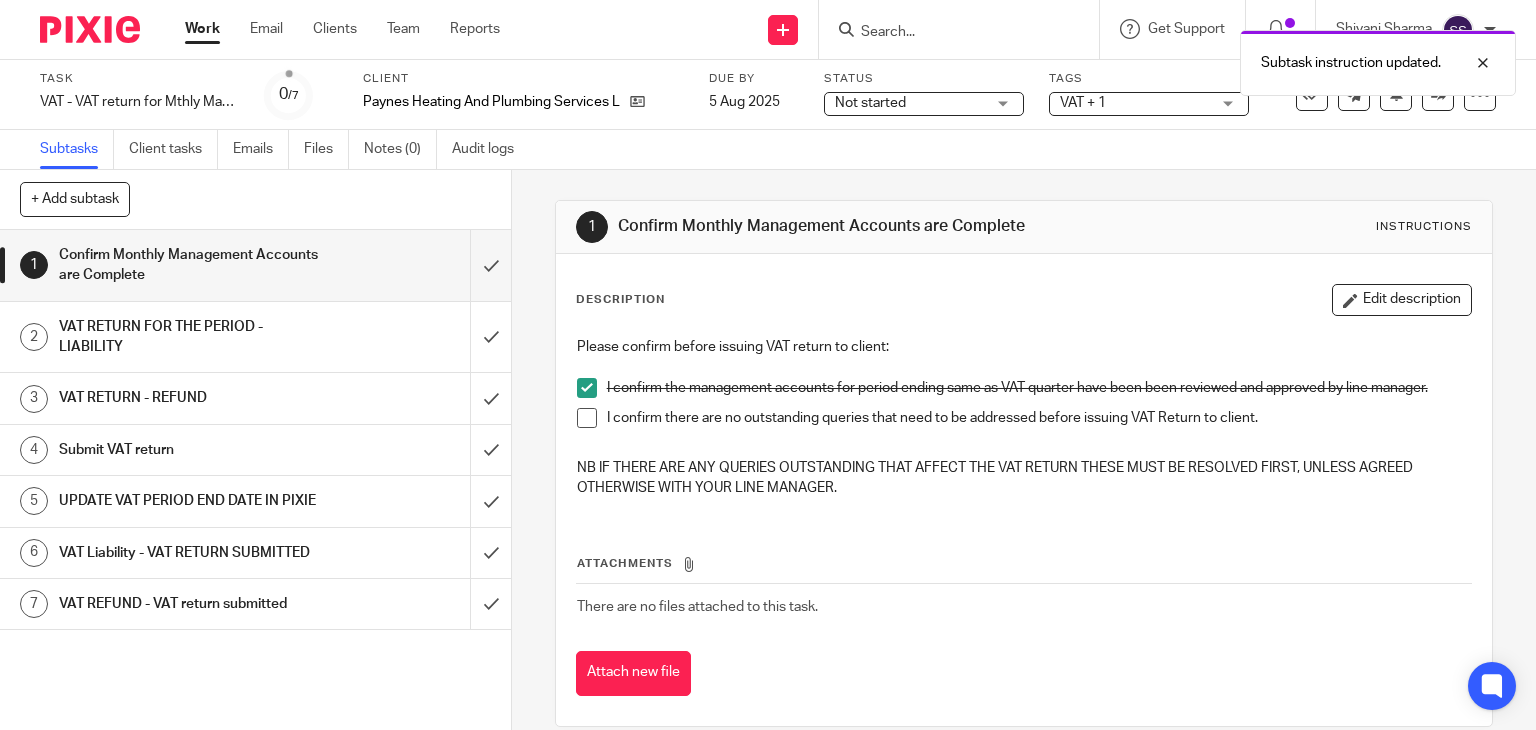 click at bounding box center (587, 418) 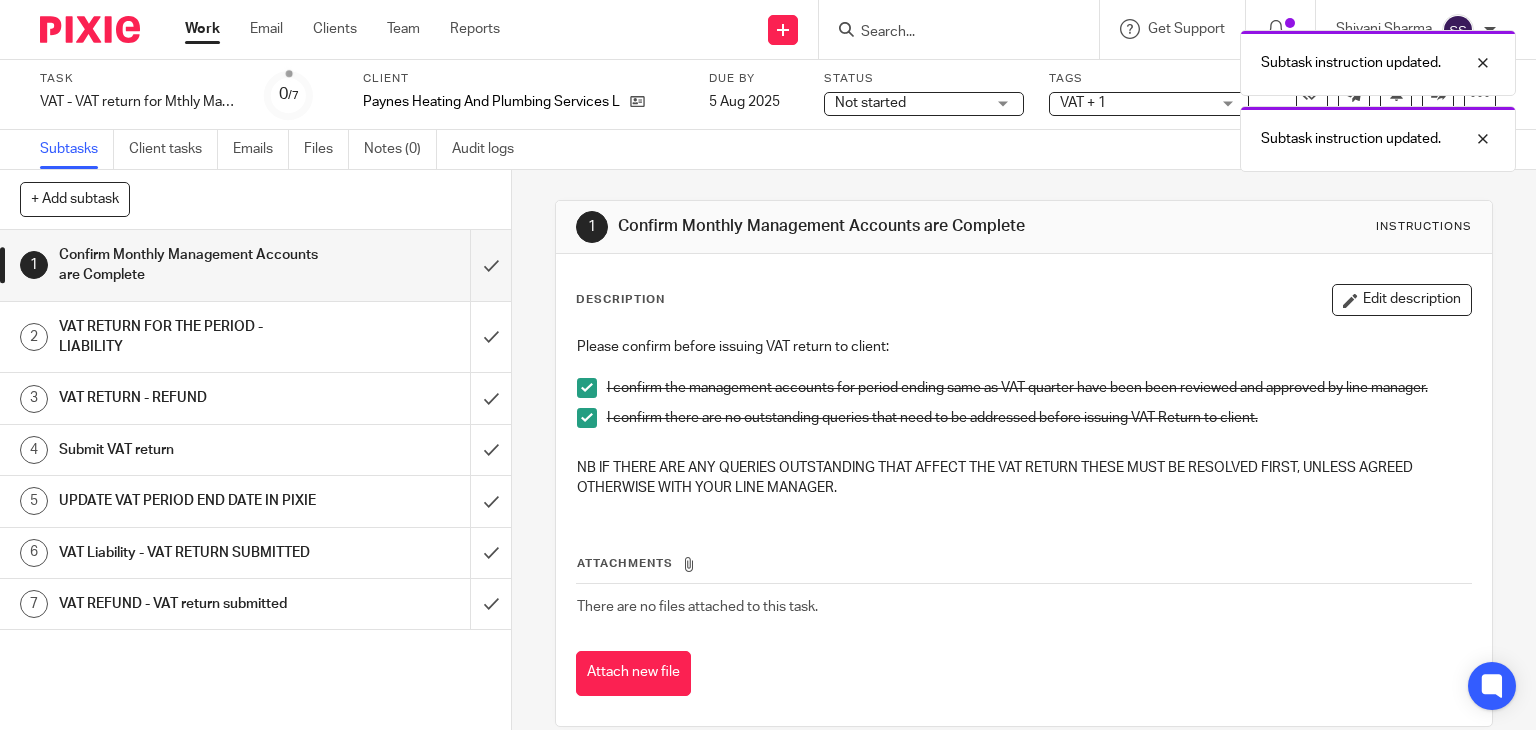 click on "VAT RETURN FOR THE PERIOD - LIABILITY" at bounding box center [189, 337] 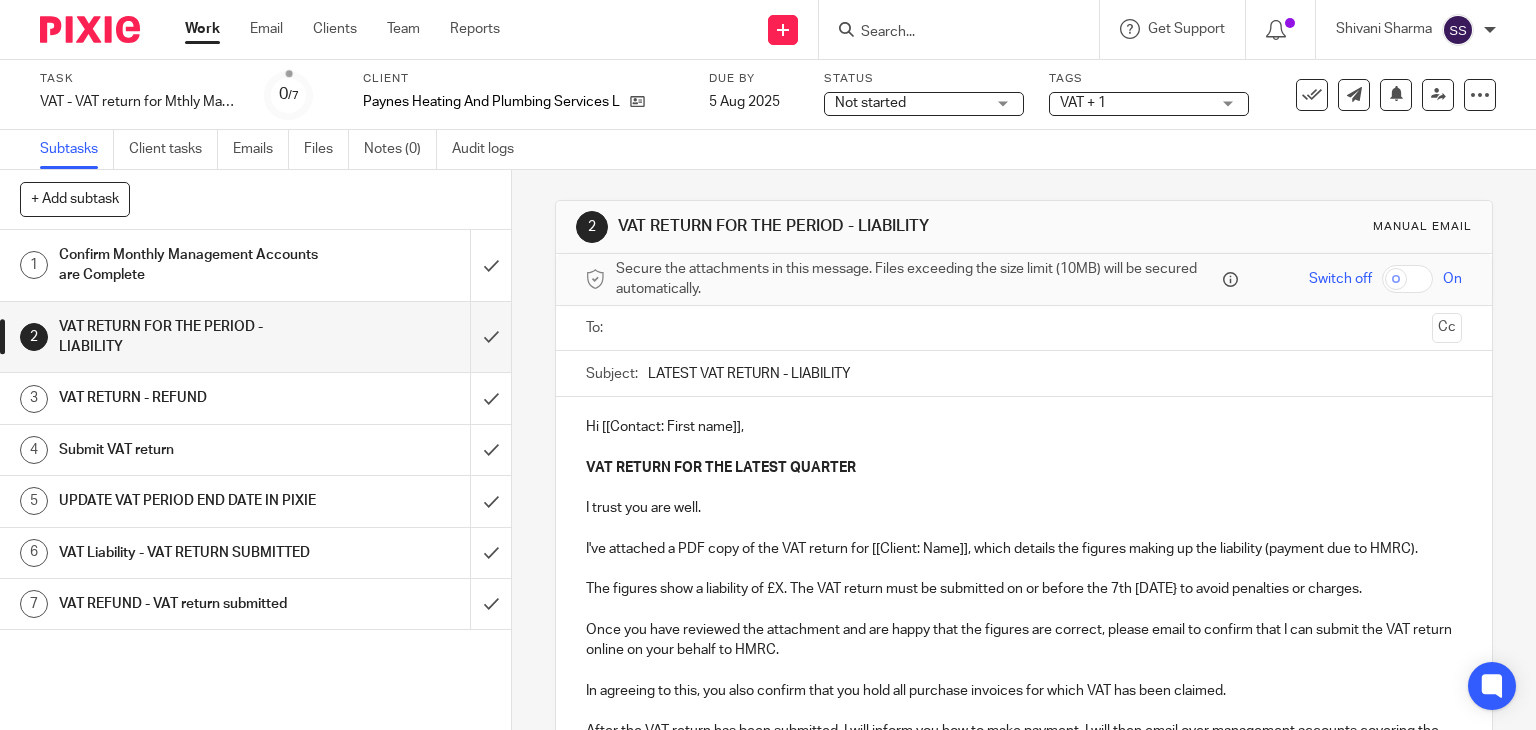 scroll, scrollTop: 0, scrollLeft: 0, axis: both 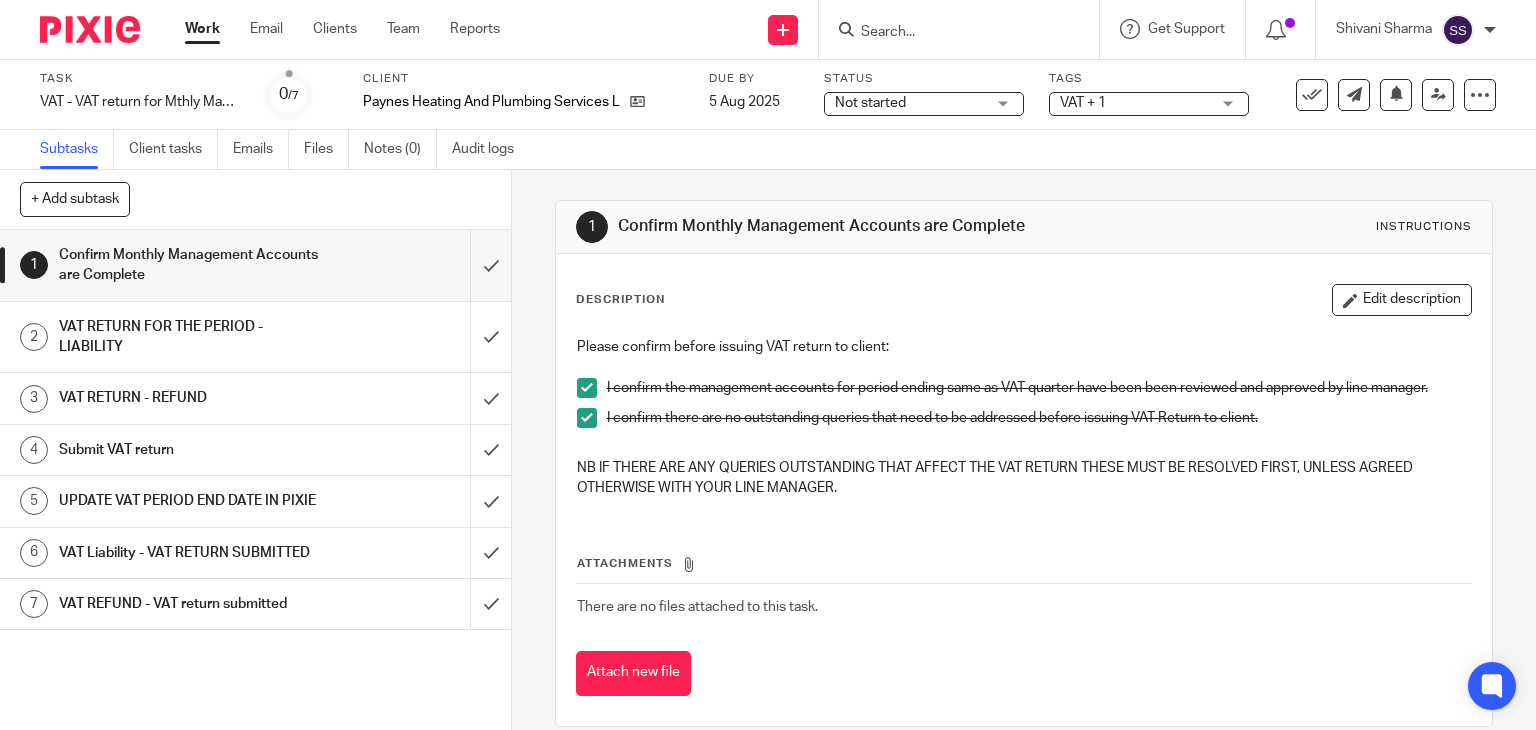 click on "VAT RETURN FOR THE PERIOD - LIABILITY" at bounding box center (189, 337) 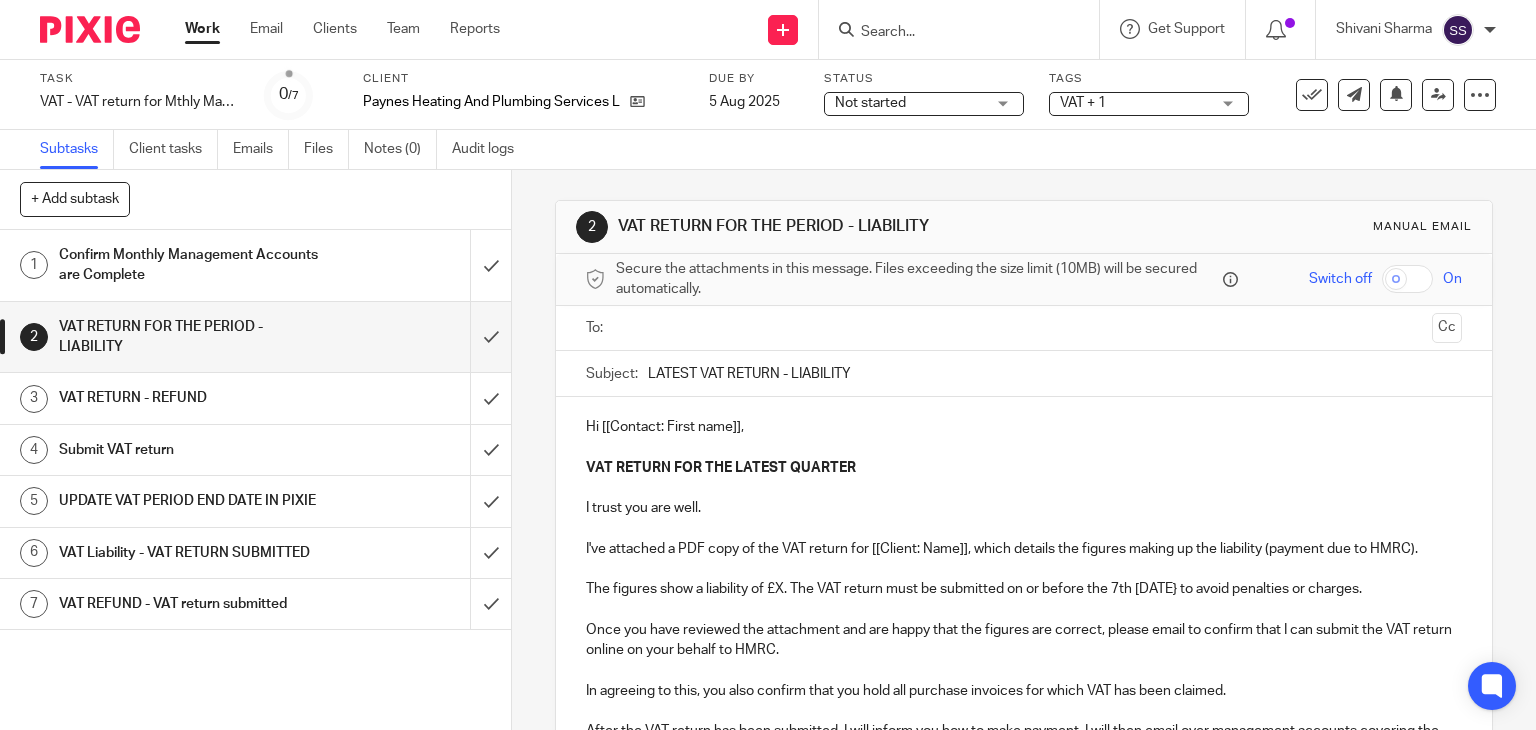scroll, scrollTop: 0, scrollLeft: 0, axis: both 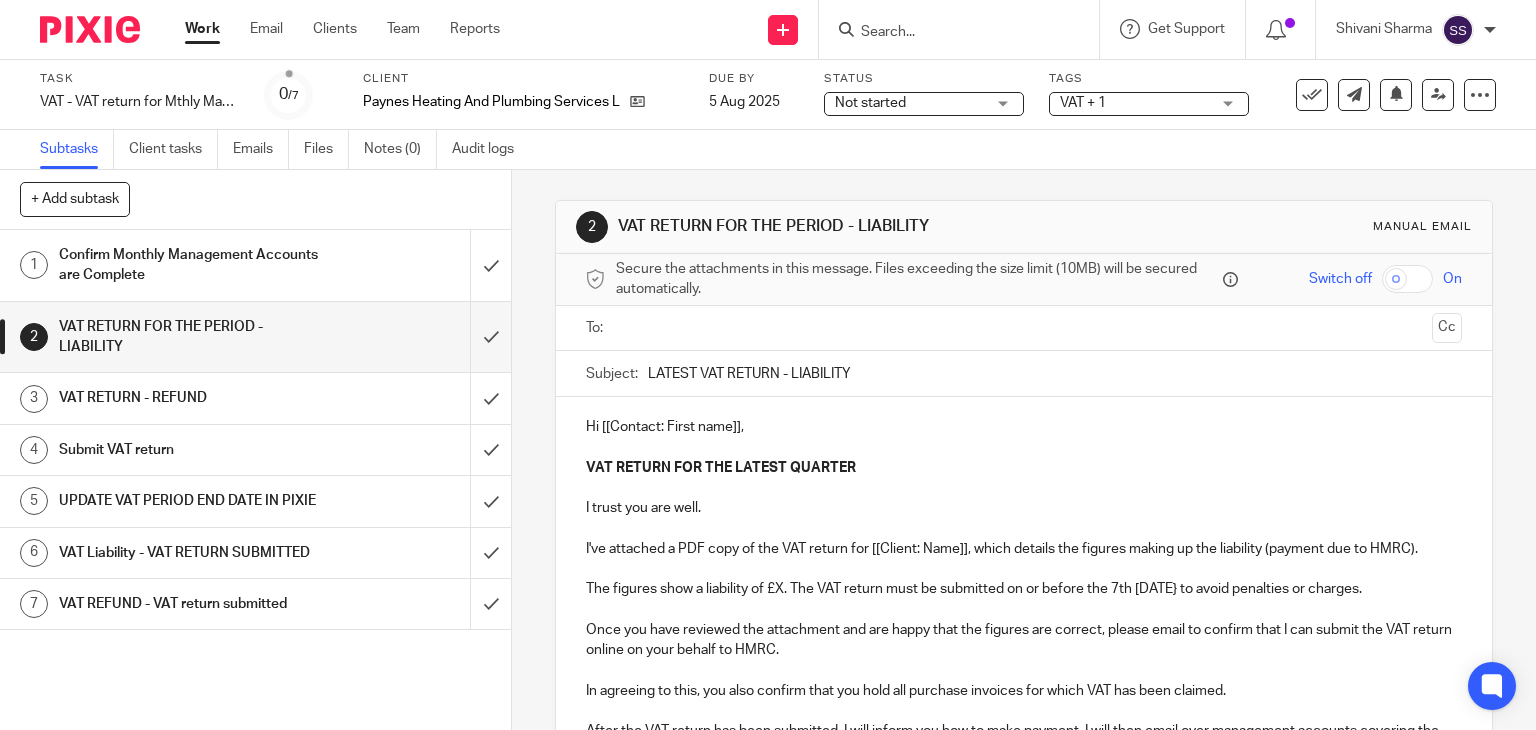 click on "Confirm Monthly Management Accounts are Complete" at bounding box center (189, 265) 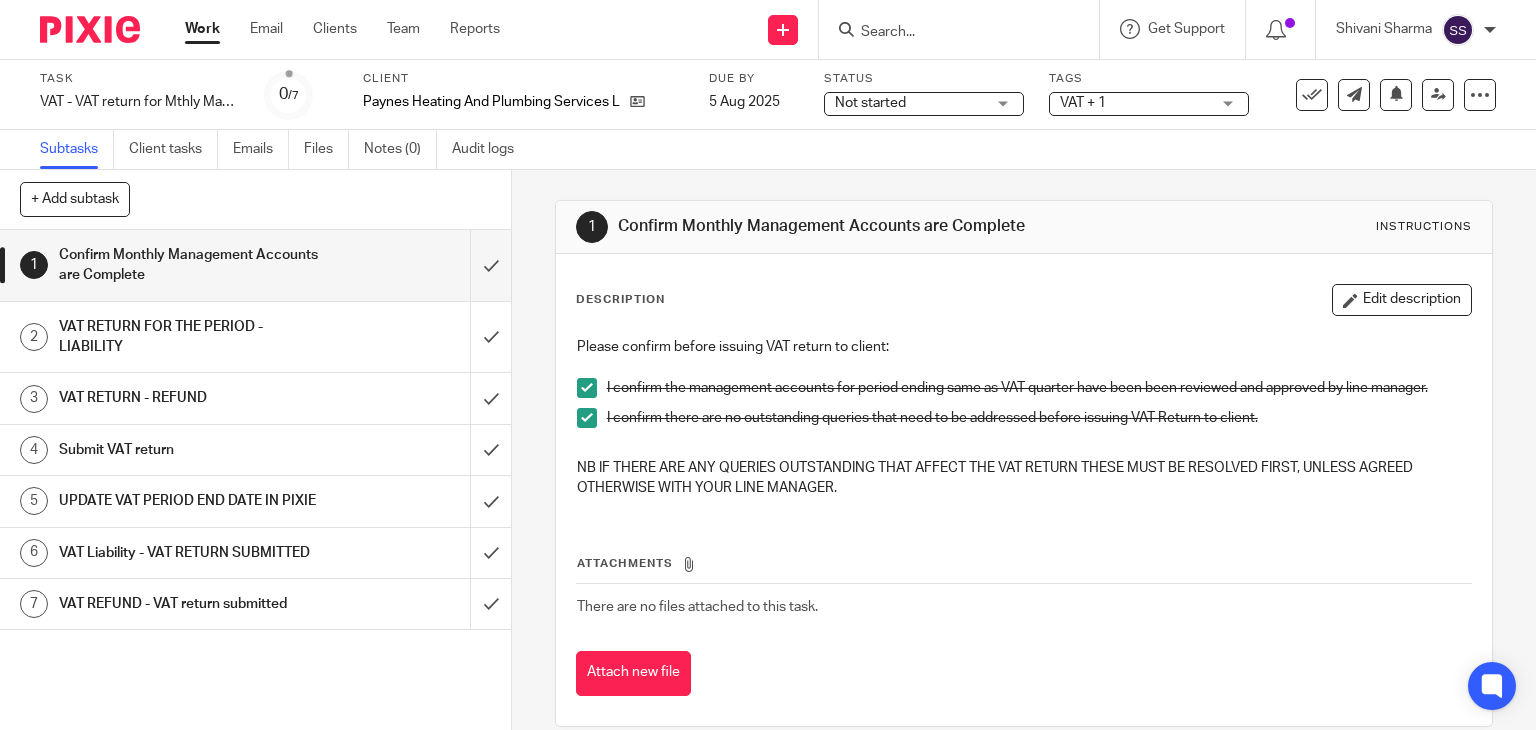 scroll, scrollTop: 0, scrollLeft: 0, axis: both 